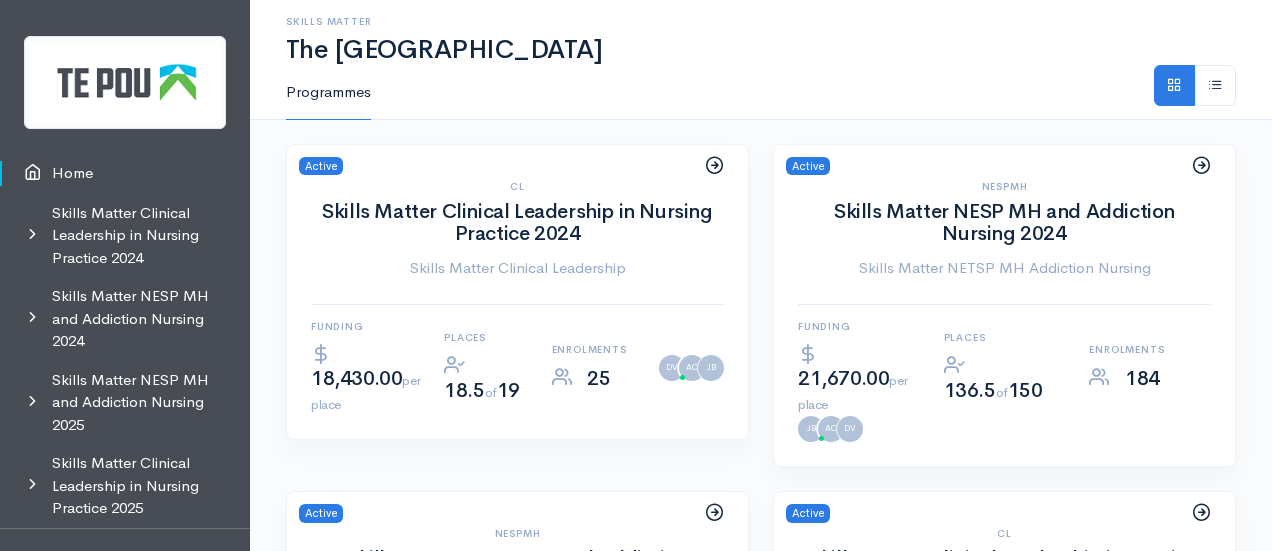 scroll, scrollTop: 0, scrollLeft: 0, axis: both 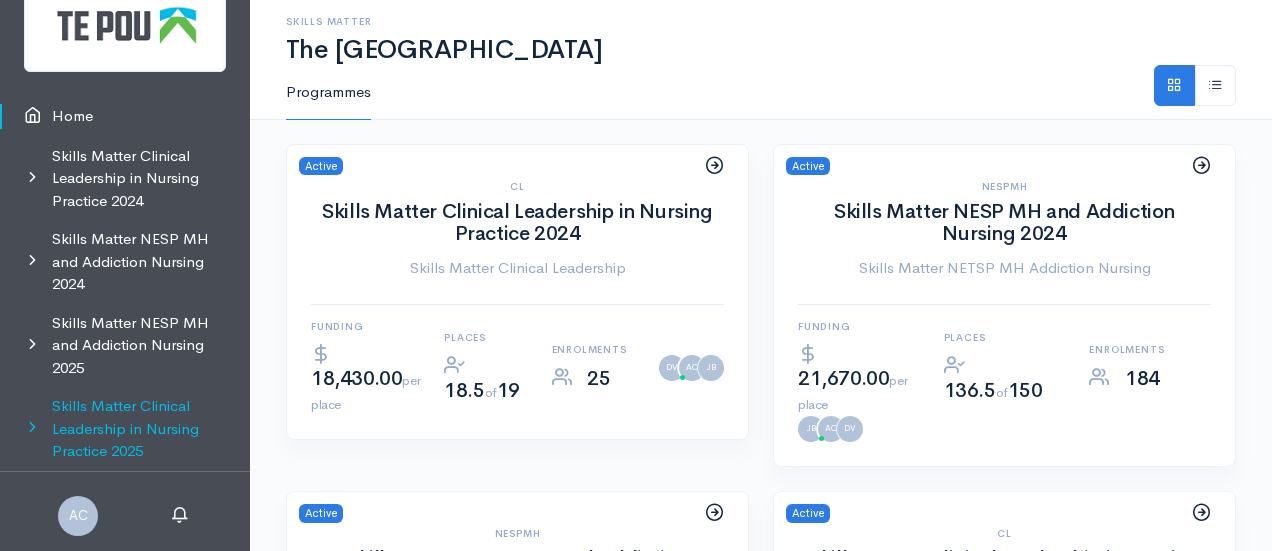 click on "Skills Matter Clinical Leadership in Nursing Practice 2025" at bounding box center (125, 429) 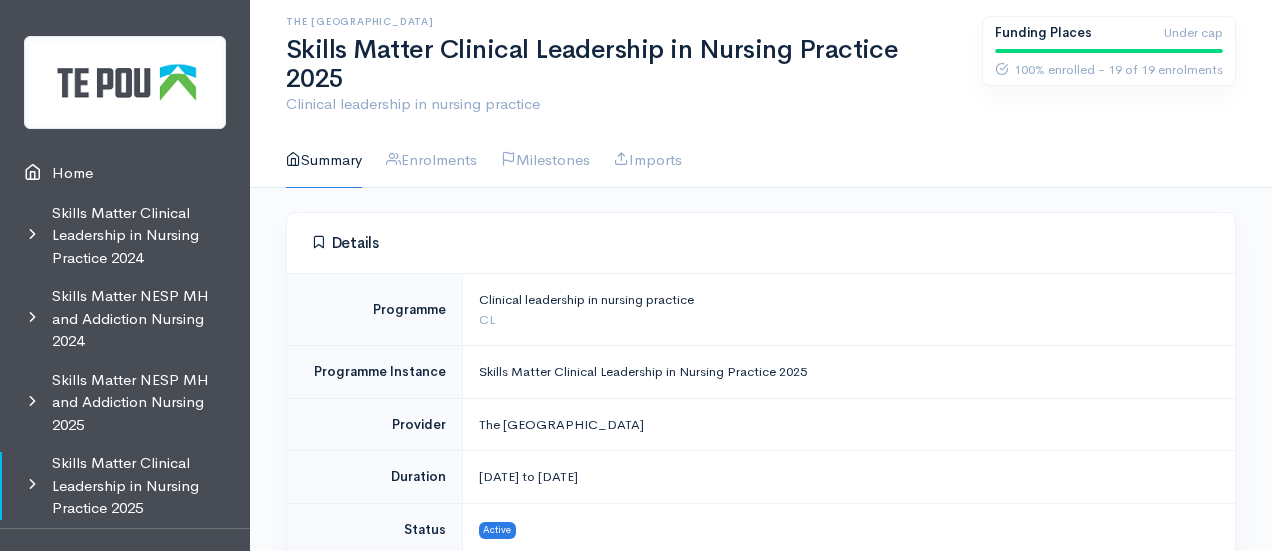 scroll, scrollTop: 0, scrollLeft: 0, axis: both 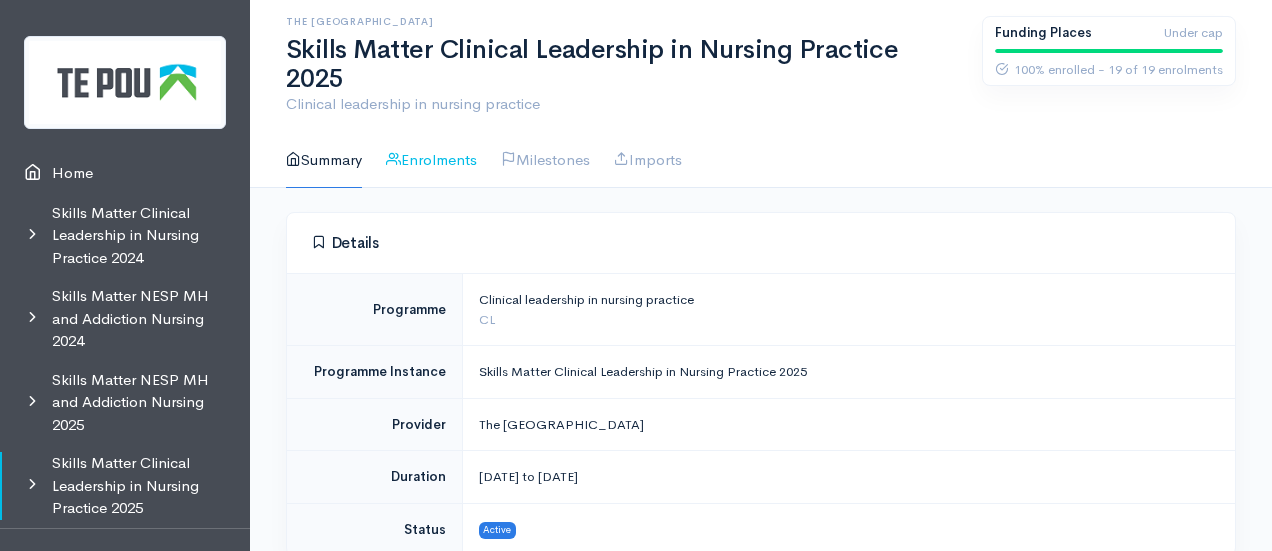 click on "Enrolments" at bounding box center (431, 160) 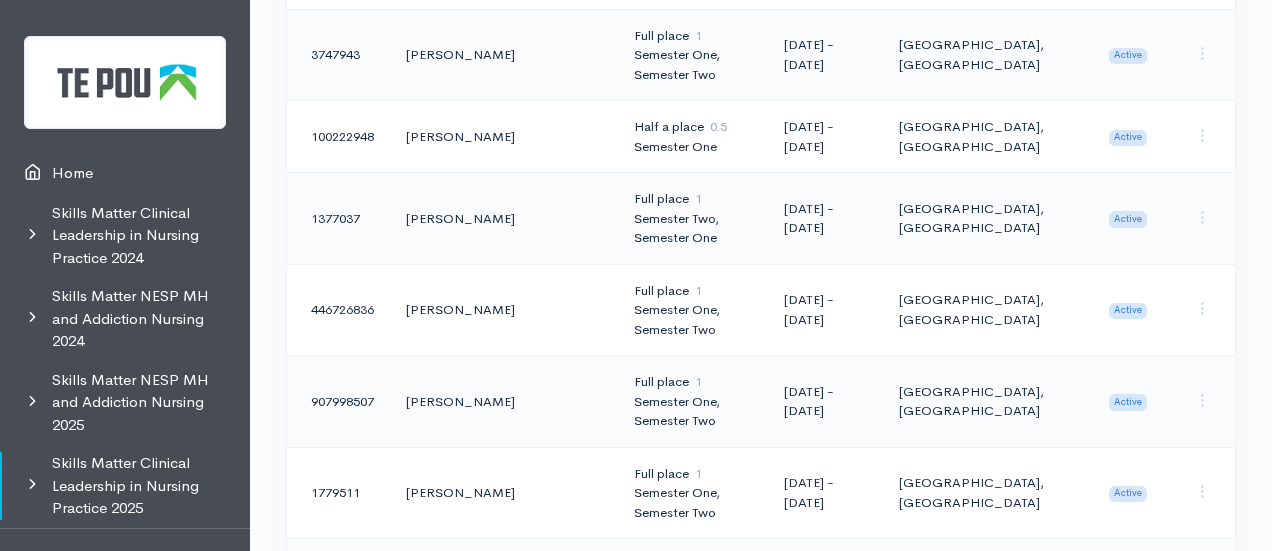 scroll, scrollTop: 650, scrollLeft: 0, axis: vertical 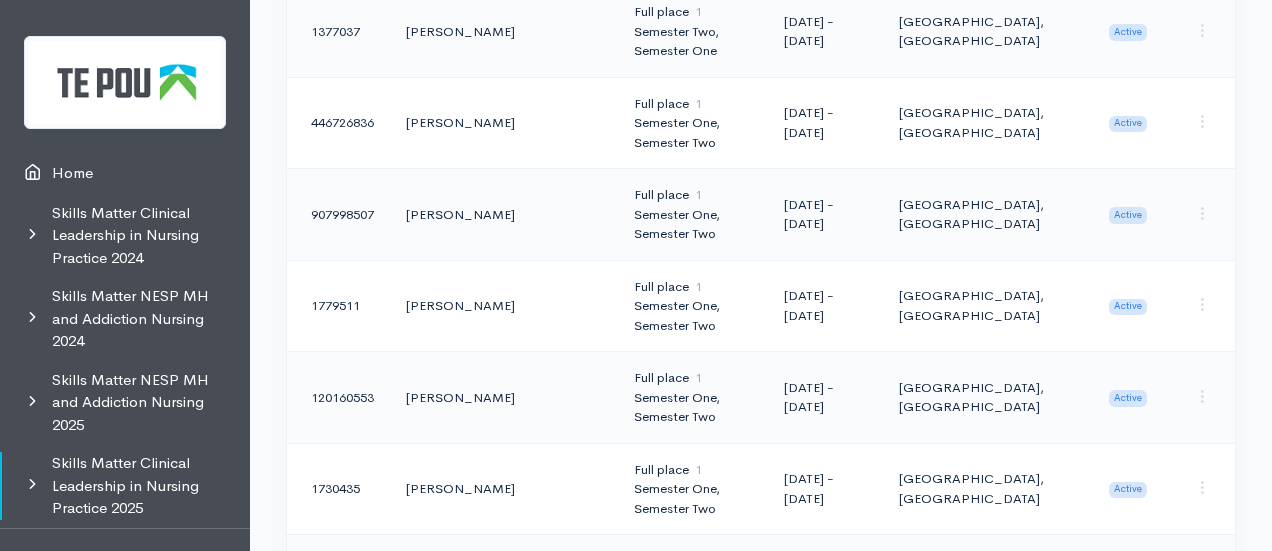 click on "[PERSON_NAME]" at bounding box center (504, 398) 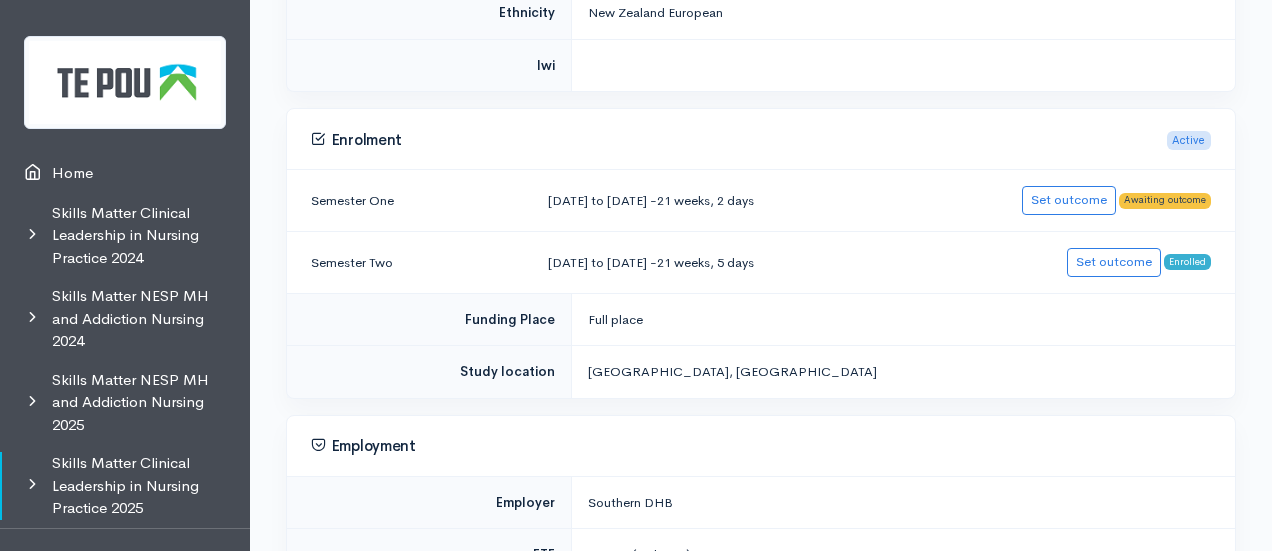 scroll, scrollTop: 734, scrollLeft: 0, axis: vertical 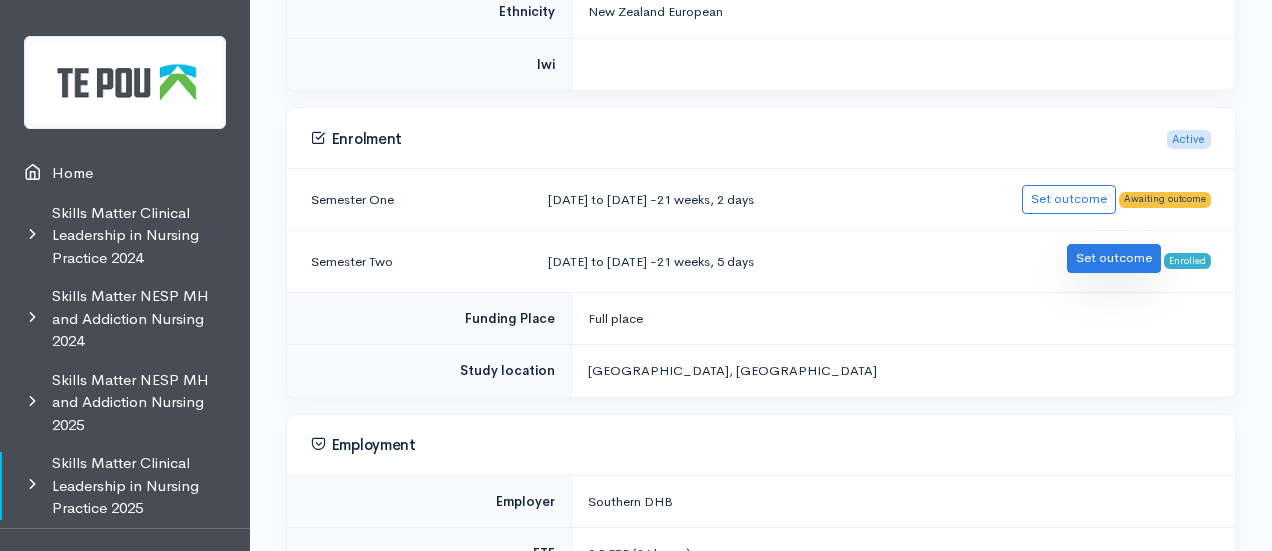 click on "Set outcome" at bounding box center [1114, 258] 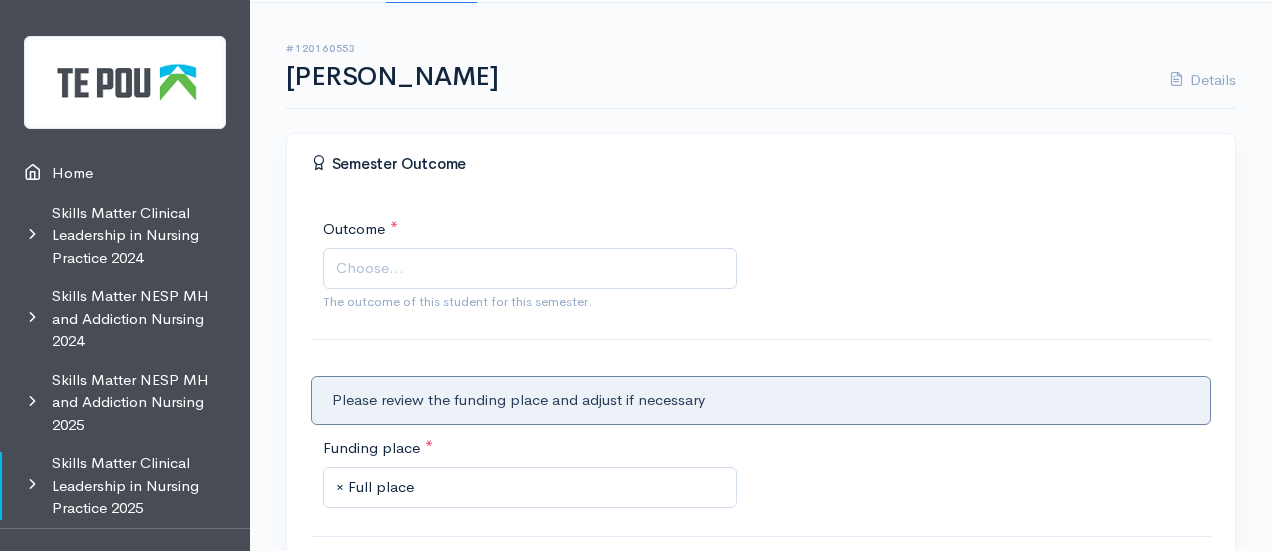 scroll, scrollTop: 190, scrollLeft: 0, axis: vertical 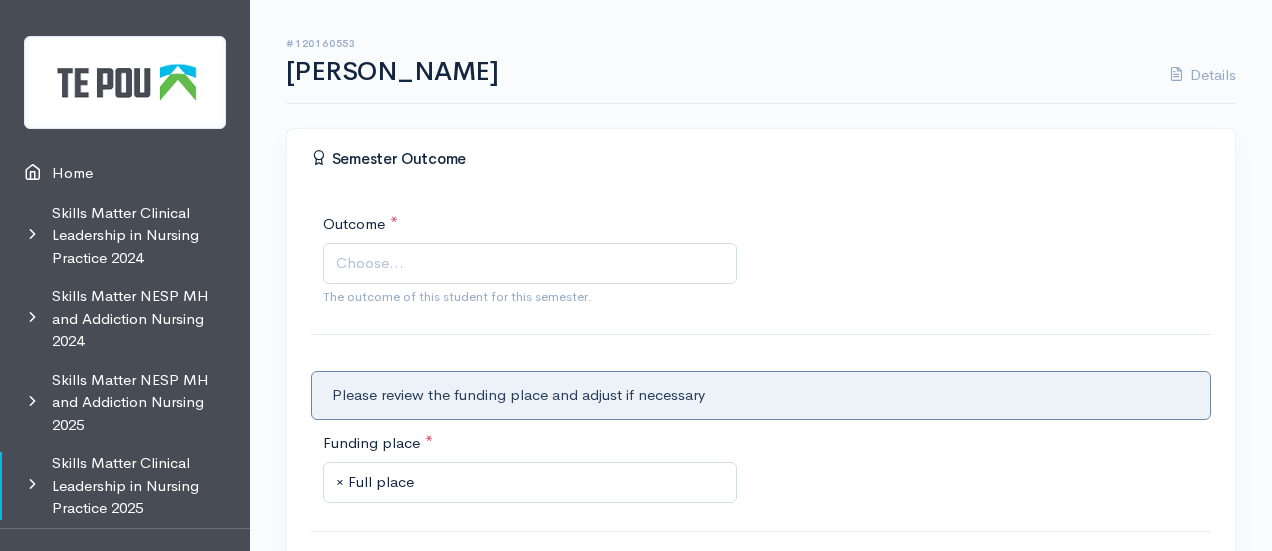 click on "Choose..." at bounding box center [530, 263] 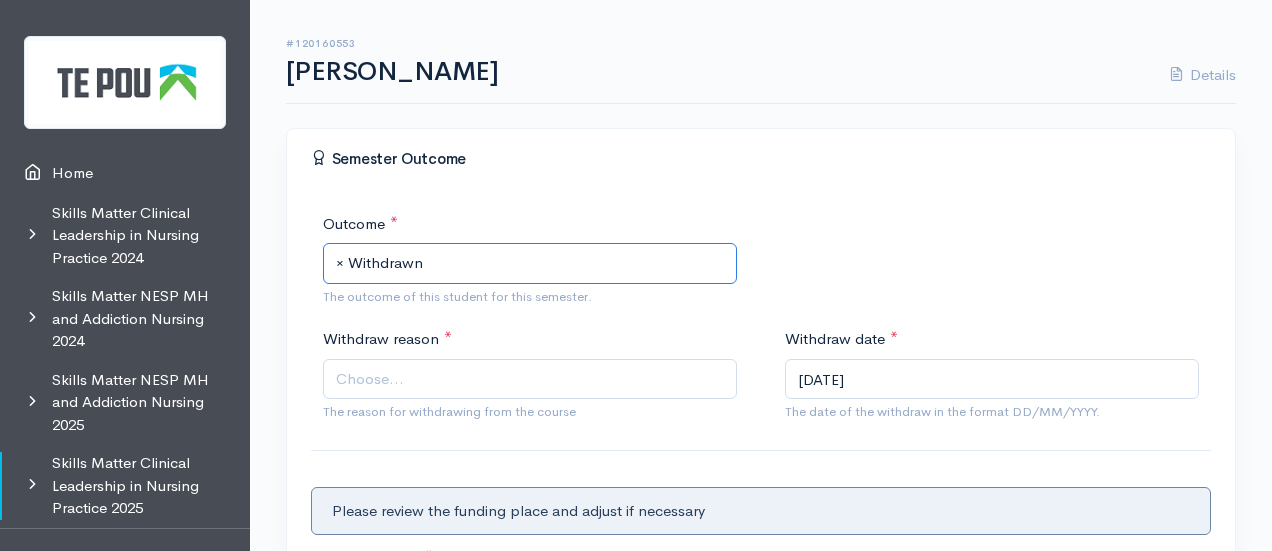scroll, scrollTop: 388, scrollLeft: 0, axis: vertical 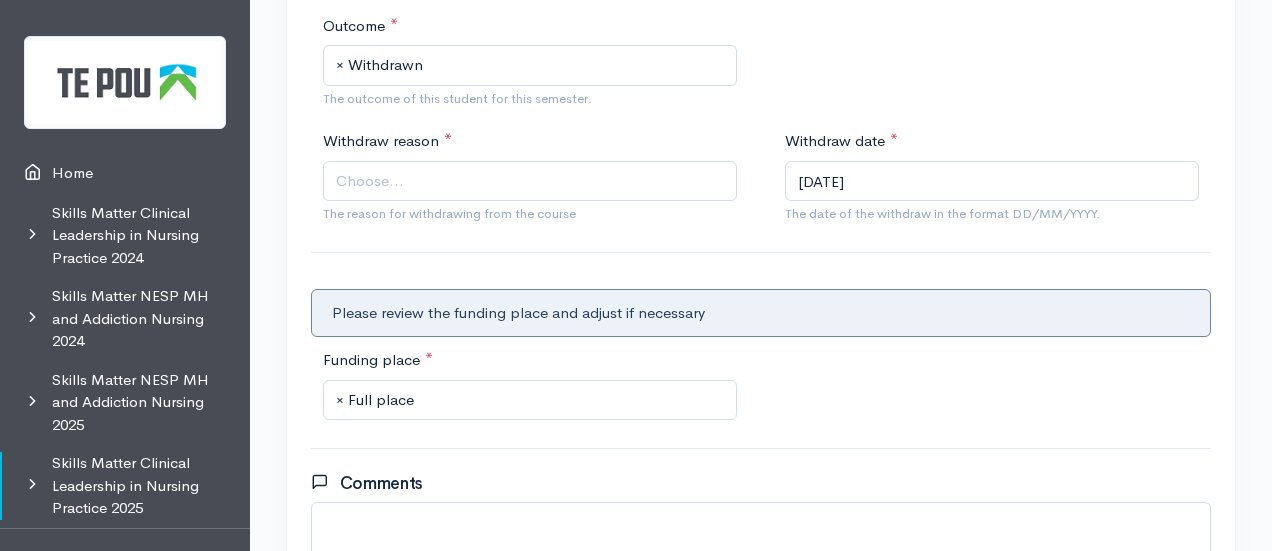 click on "Choose..." at bounding box center (370, 181) 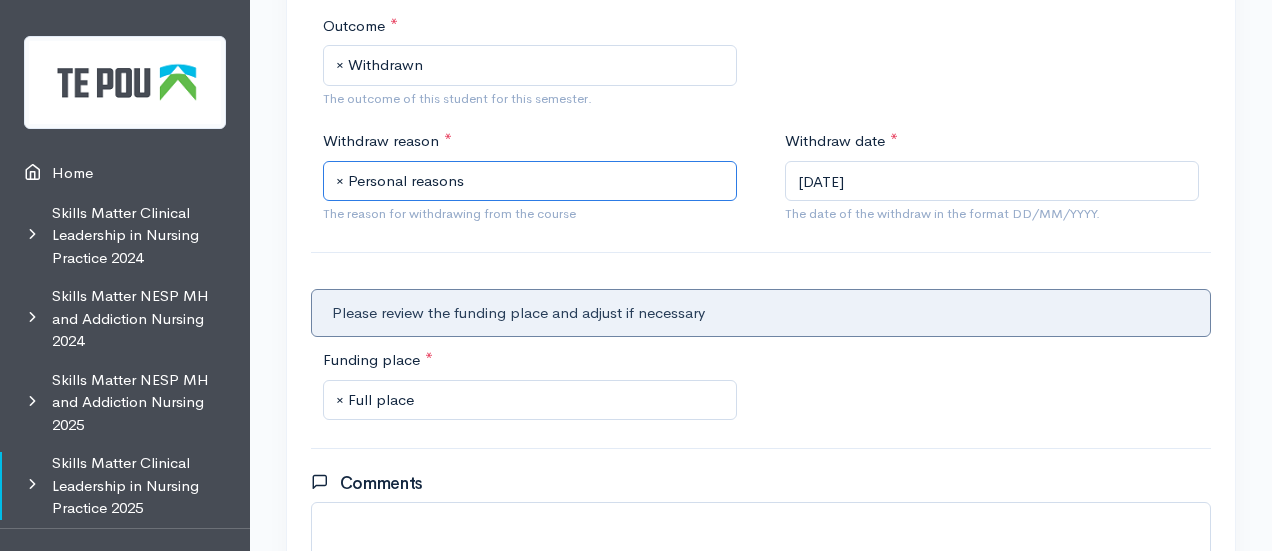 scroll, scrollTop: 572, scrollLeft: 0, axis: vertical 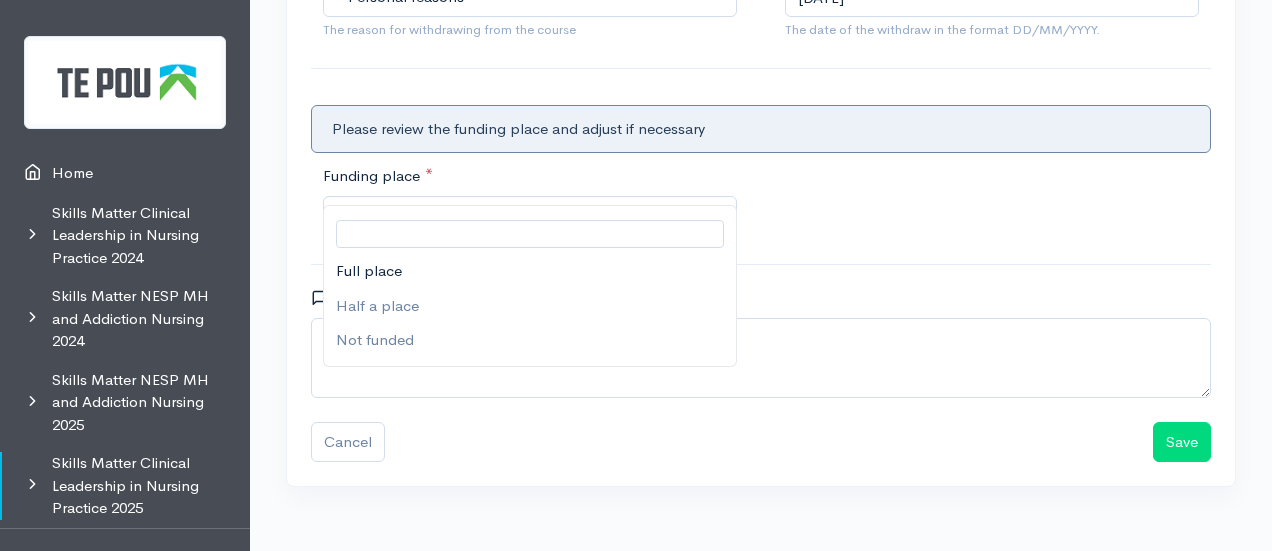 click on "× Full place" at bounding box center [532, 216] 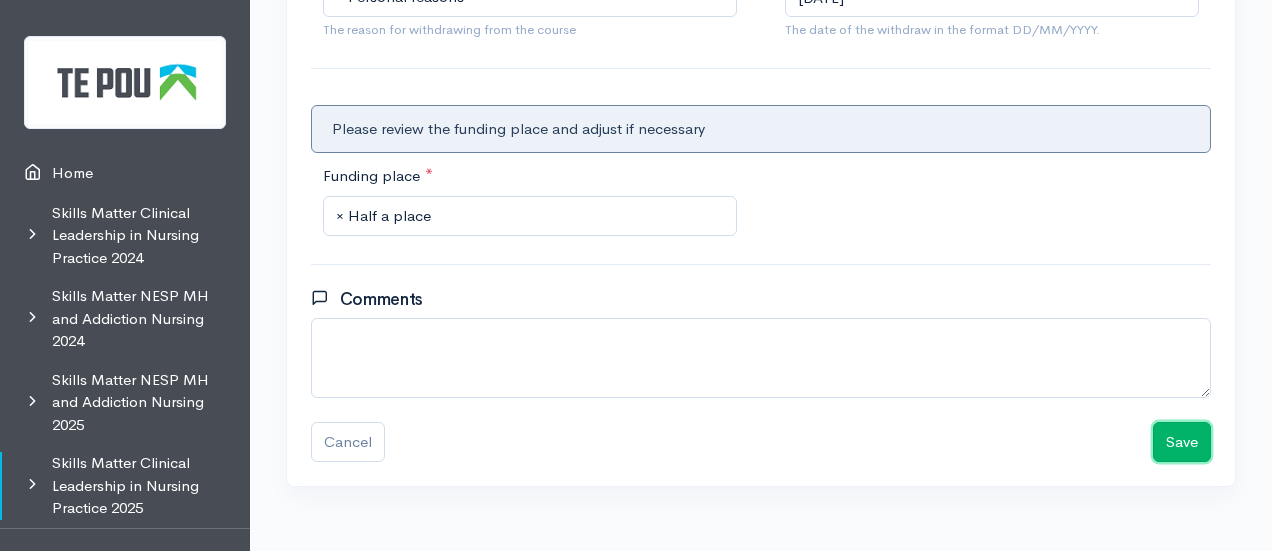 click on "Save" at bounding box center (1182, 442) 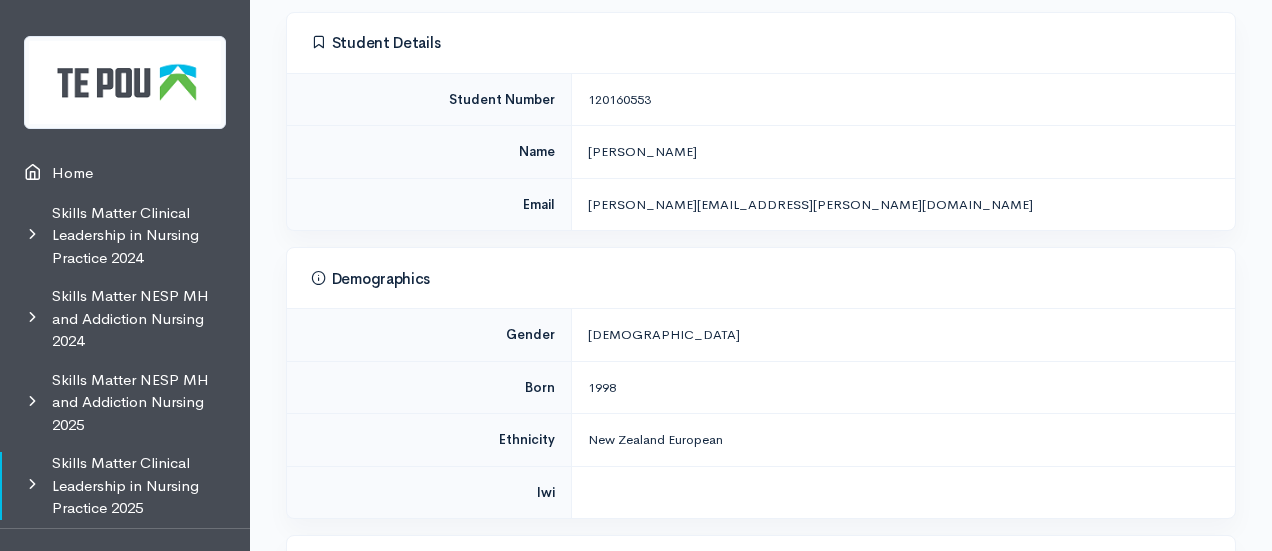 scroll, scrollTop: 0, scrollLeft: 0, axis: both 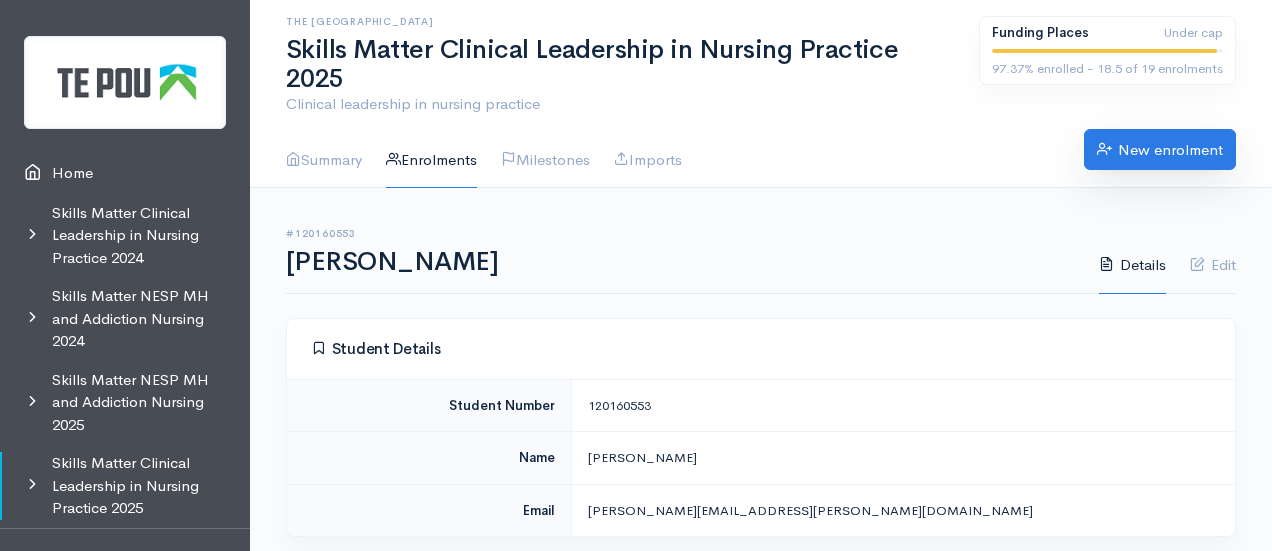 click on "New enrolment" at bounding box center (1160, 150) 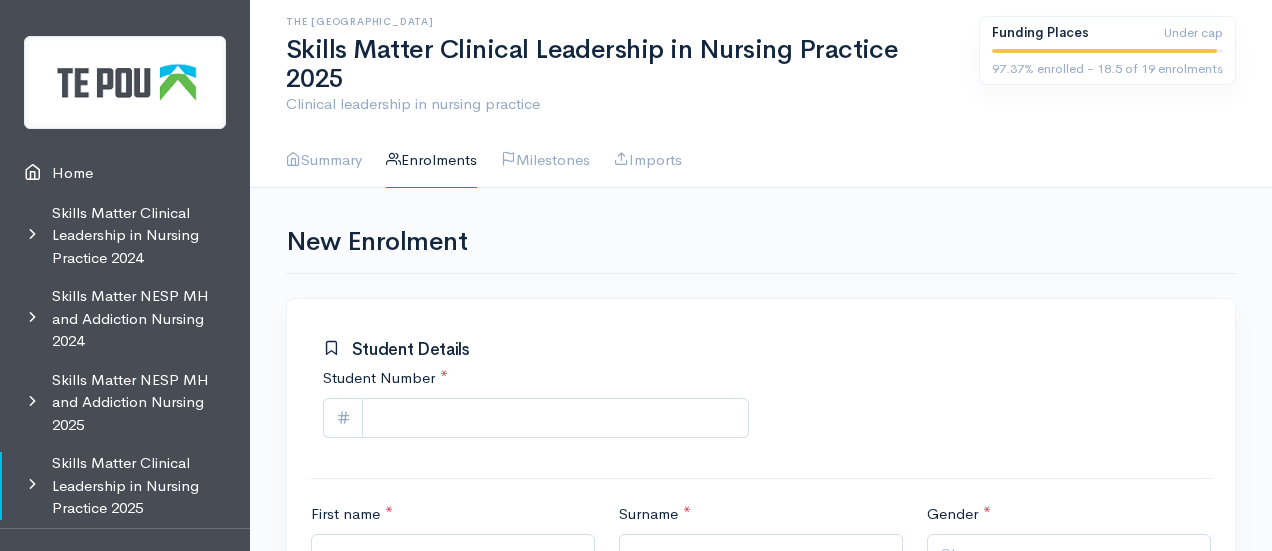 scroll, scrollTop: 189, scrollLeft: 0, axis: vertical 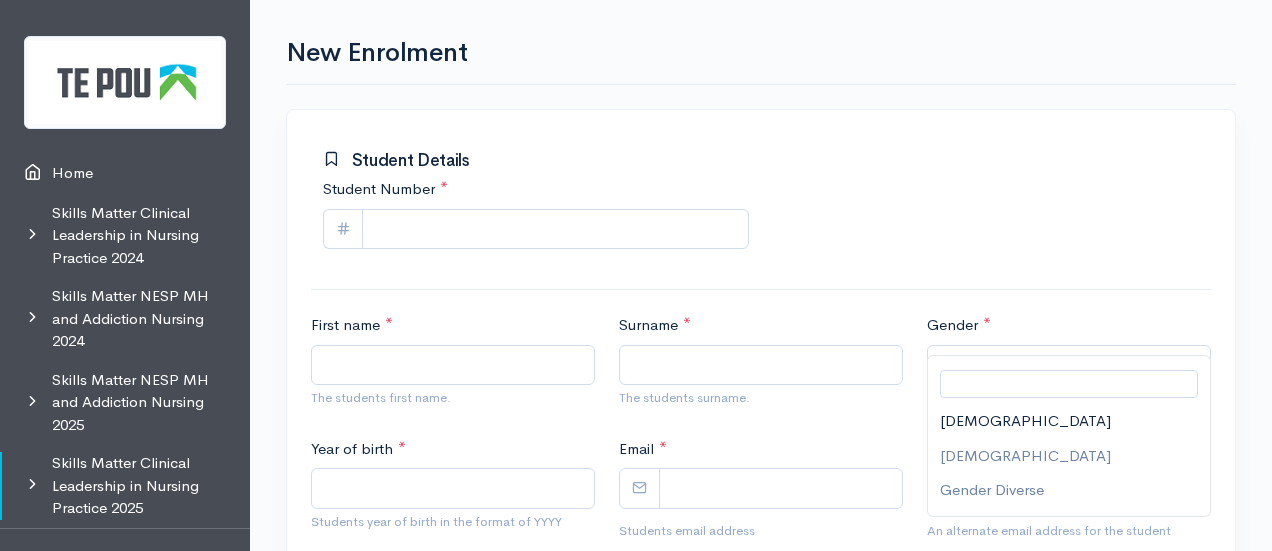 click on "Choose..." at bounding box center (974, 365) 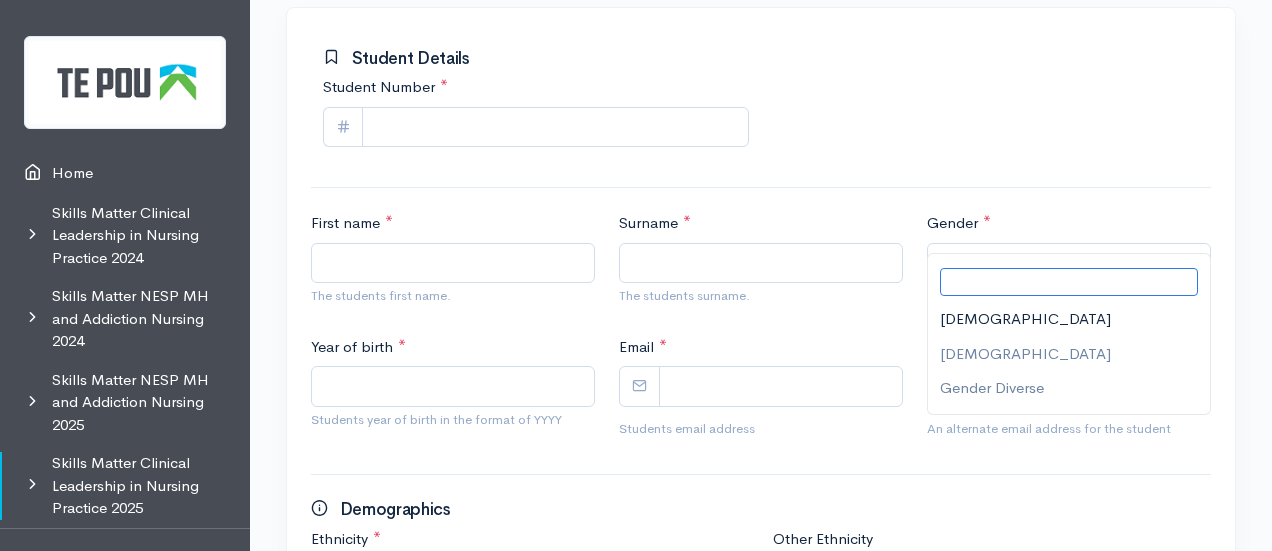 scroll, scrollTop: 303, scrollLeft: 0, axis: vertical 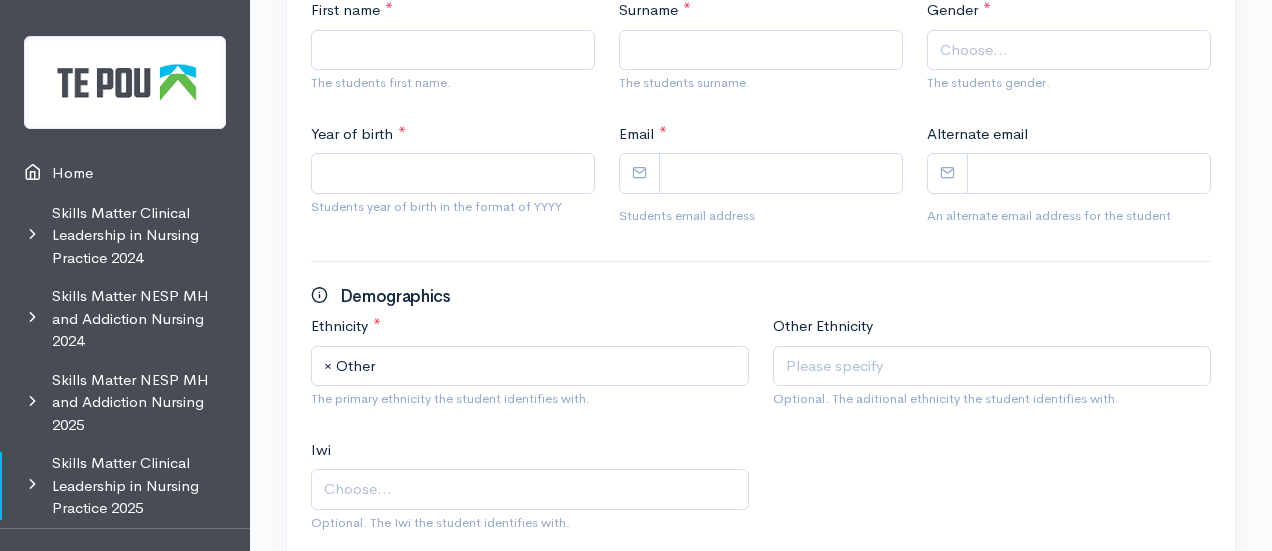 click on "× Other" at bounding box center (532, 366) 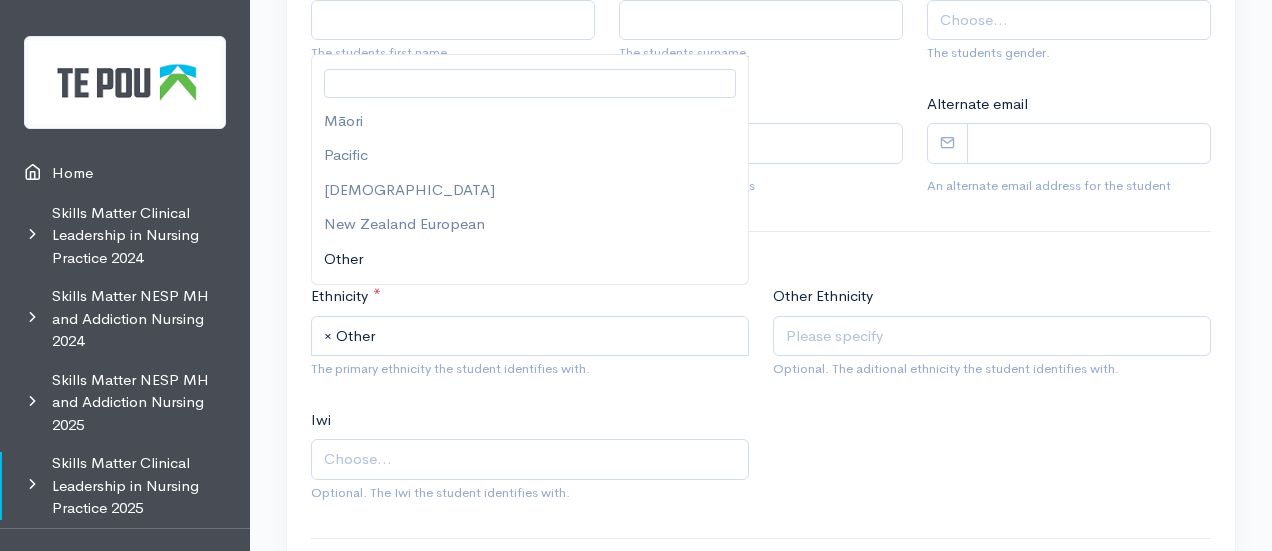 scroll, scrollTop: 536, scrollLeft: 0, axis: vertical 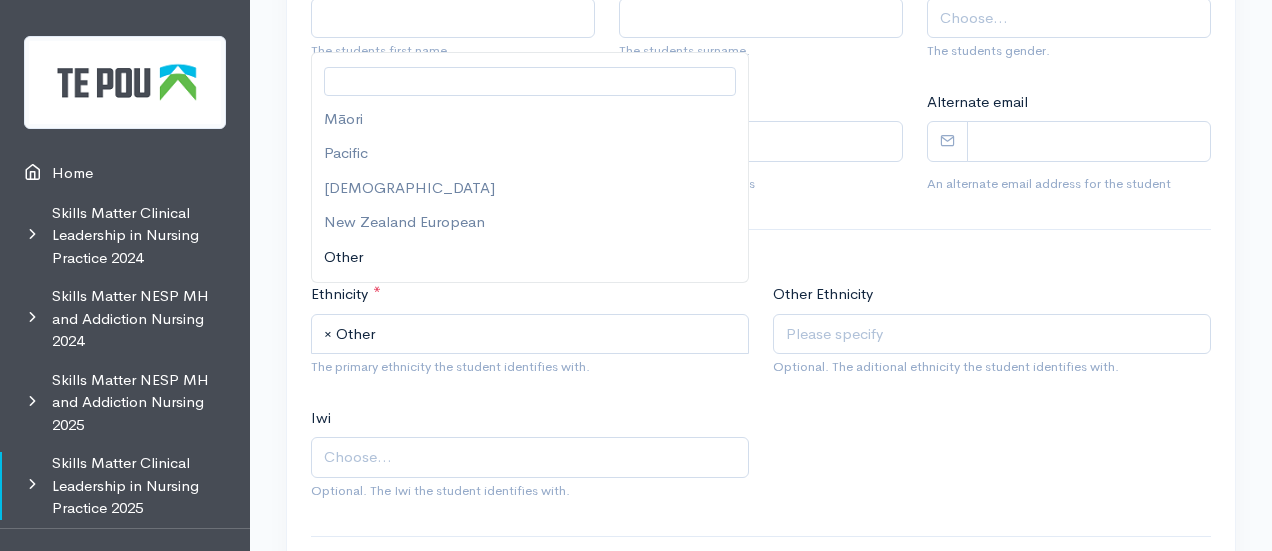 click on "Ethnicity *
Māori
Pacific
Asian
New Zealand European
Other
× Other
The primary ethnicity the student identifies with.
Other Ethnicity
Optional. The aditional ethnicity the student identifies with.
Iwi
Te Aupōuri
Ngāti Kahu
Ngāti Kurī
Ngāpuhi
Ngāpuhi ki Whaingaroa-Ngāti Kahu ki Whaingaroa
Te Rarawa
Ngāi Takoto
Ngāti Wai
Ngāti Whātua (not [GEOGRAPHIC_DATA] or [GEOGRAPHIC_DATA])
Te Kawerau ā [PERSON_NAME] Uri-o-Hau
Te Roroa
Ngāti Whātua o Kaipara
Ngāti Whātua o Ōrākei
[PERSON_NAME] ki Tāmaki
Ngāti [PERSON_NAME] ([PERSON_NAME] Tokerau)
Te Paatu
Ngāti Manuhiri
Ngāti Rēhua
Ngāti Hako
Ngāti Hei
Ngāti Maru (Hauraki)" at bounding box center [761, 406] 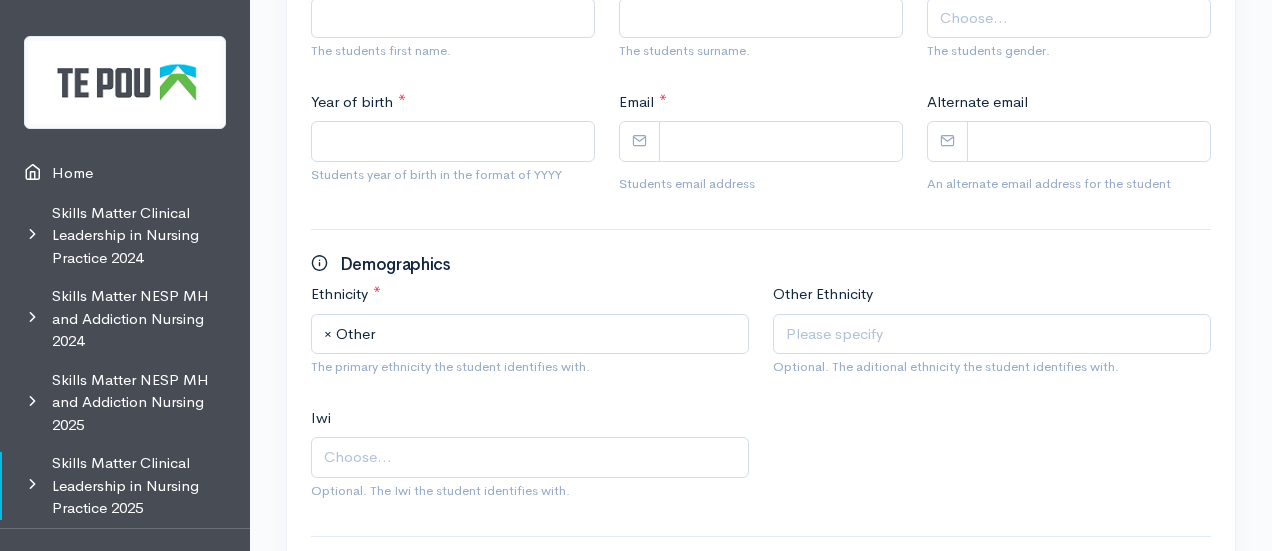 click on "× Other" at bounding box center (530, 334) 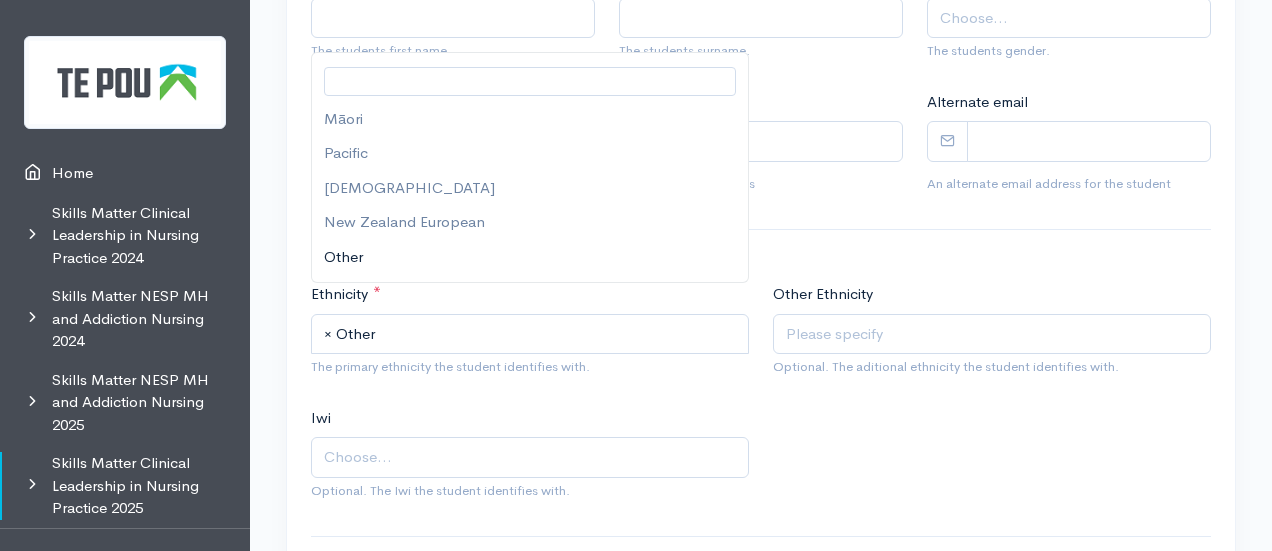 click on "Ethnicity *
Māori
Pacific
Asian
New Zealand European
Other
× Other
The primary ethnicity the student identifies with.
Other Ethnicity
Optional. The aditional ethnicity the student identifies with.
Iwi
Te Aupōuri
Ngāti Kahu
Ngāti Kurī
Ngāpuhi
Ngāpuhi ki Whaingaroa-Ngāti Kahu ki Whaingaroa
Te Rarawa
Ngāi Takoto
Ngāti Wai
Ngāti Whātua (not [GEOGRAPHIC_DATA] or [GEOGRAPHIC_DATA])
Te Kawerau ā [PERSON_NAME] Uri-o-Hau
Te Roroa
Ngāti Whātua o Kaipara
Ngāti Whātua o Ōrākei
[PERSON_NAME] ki Tāmaki
Ngāti [PERSON_NAME] ([PERSON_NAME] Tokerau)
Te Paatu
Ngāti Manuhiri
Ngāti Rēhua
Ngāti Hako
Ngāti Hei
Ngāti Maru (Hauraki)" at bounding box center (761, 406) 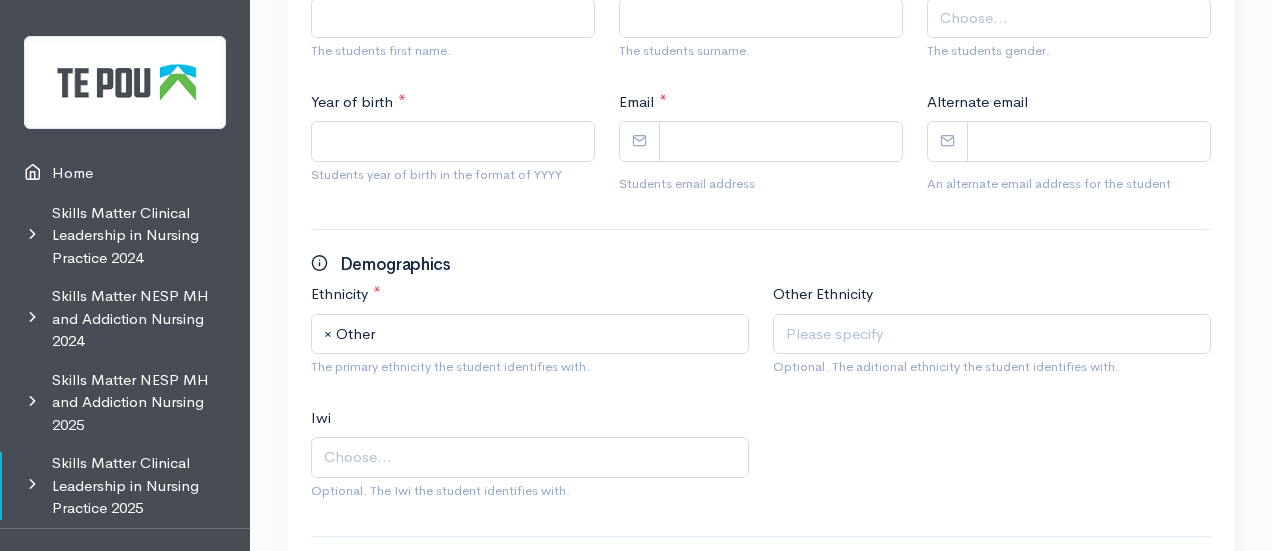 click on "Ethnicity *
Māori
Pacific
Asian
New Zealand European
Other
× Other
The primary ethnicity the student identifies with." at bounding box center [530, 334] 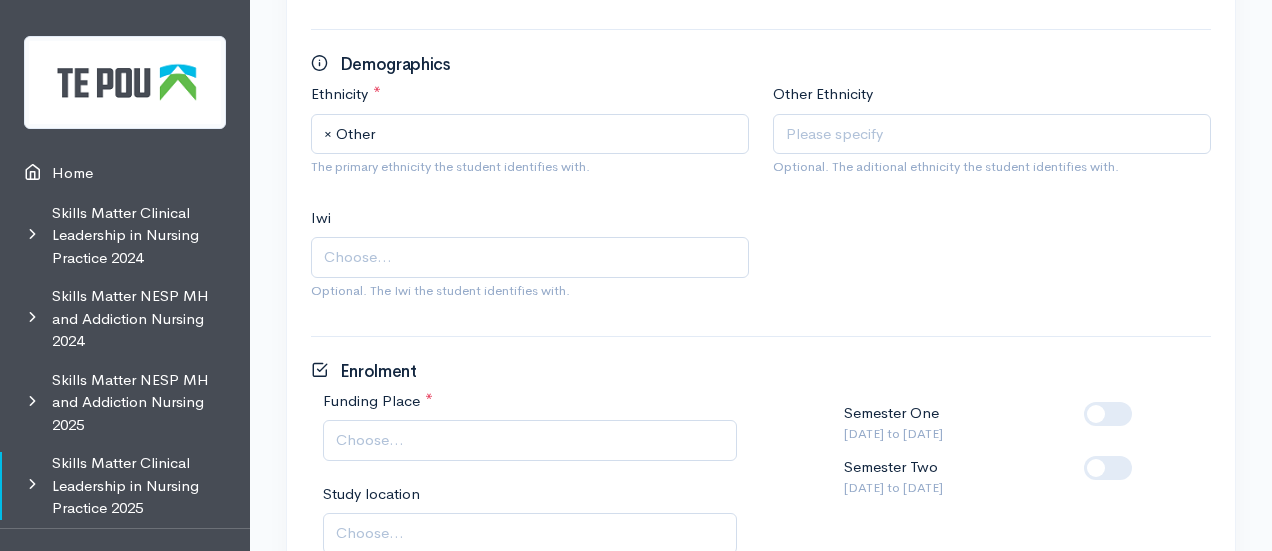 scroll, scrollTop: 738, scrollLeft: 0, axis: vertical 